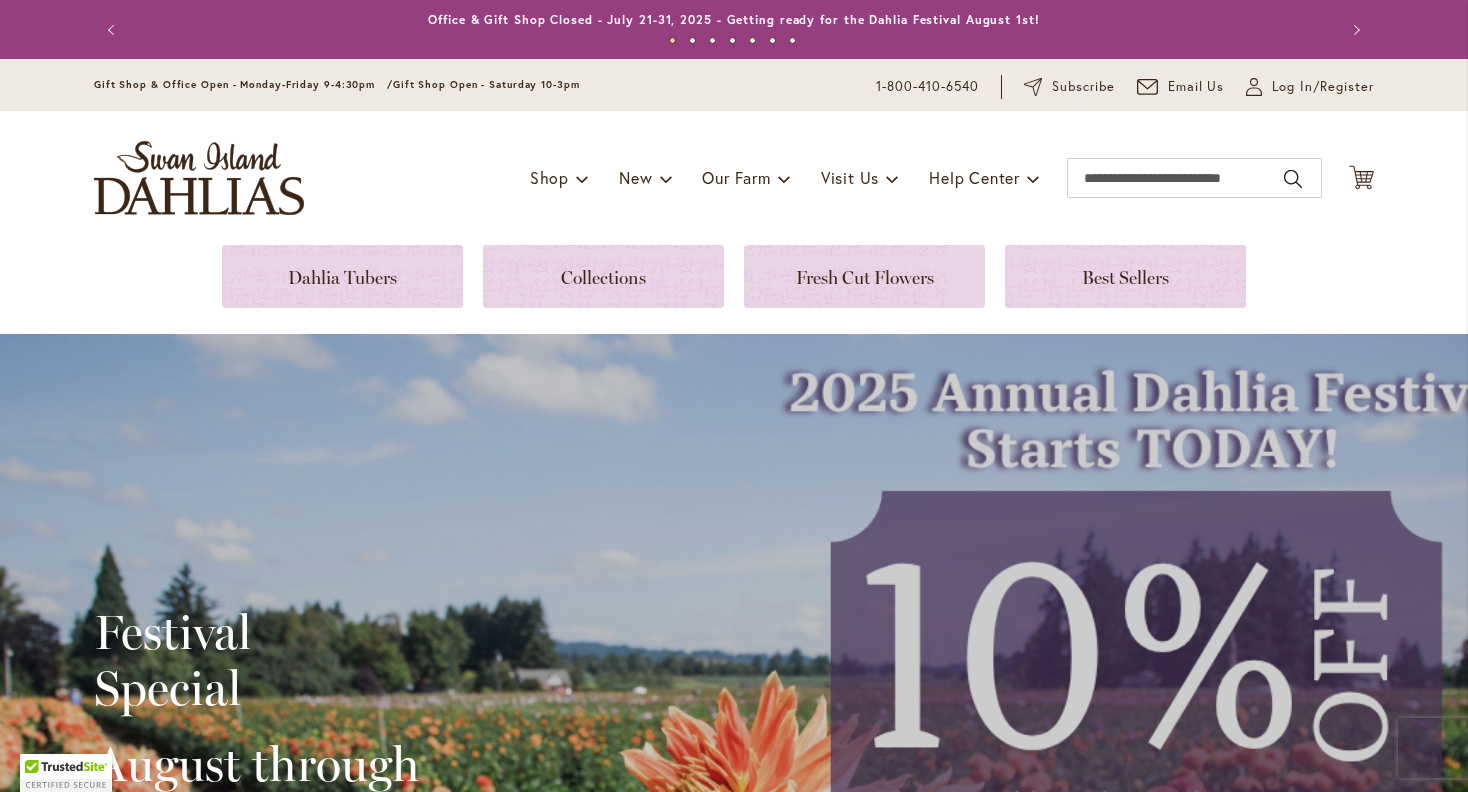 scroll, scrollTop: 0, scrollLeft: 0, axis: both 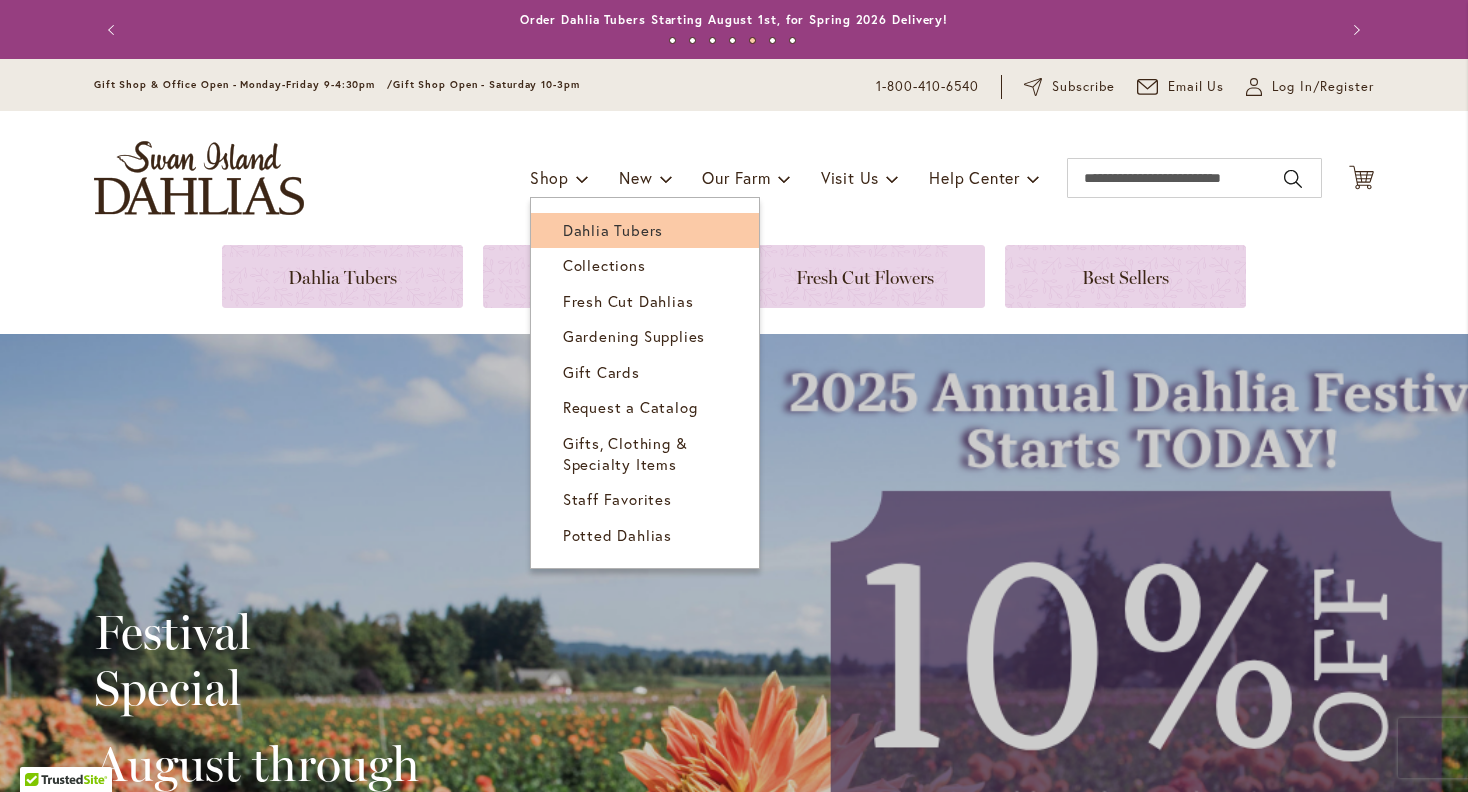 click on "Dahlia Tubers" at bounding box center [613, 230] 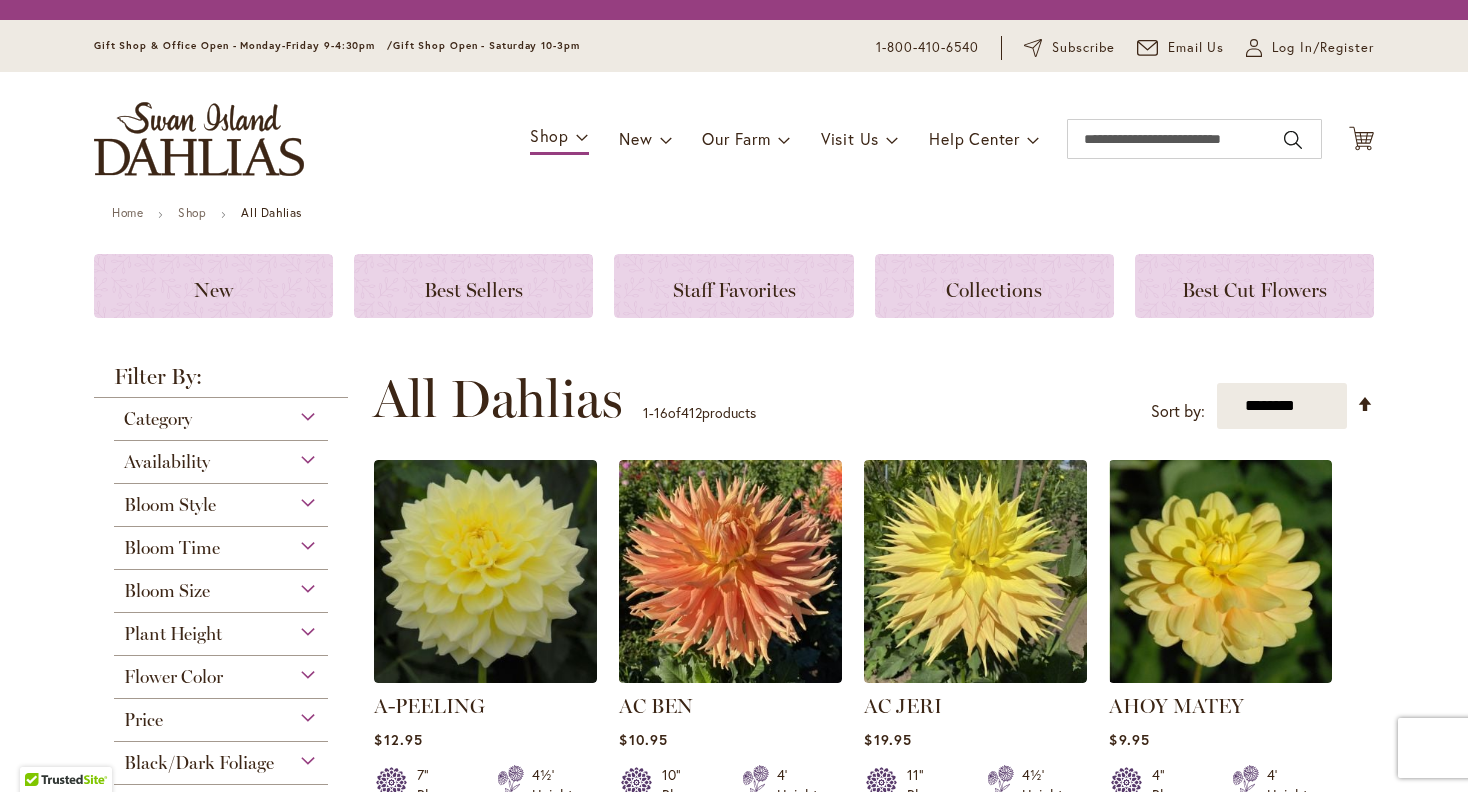 scroll, scrollTop: 0, scrollLeft: 0, axis: both 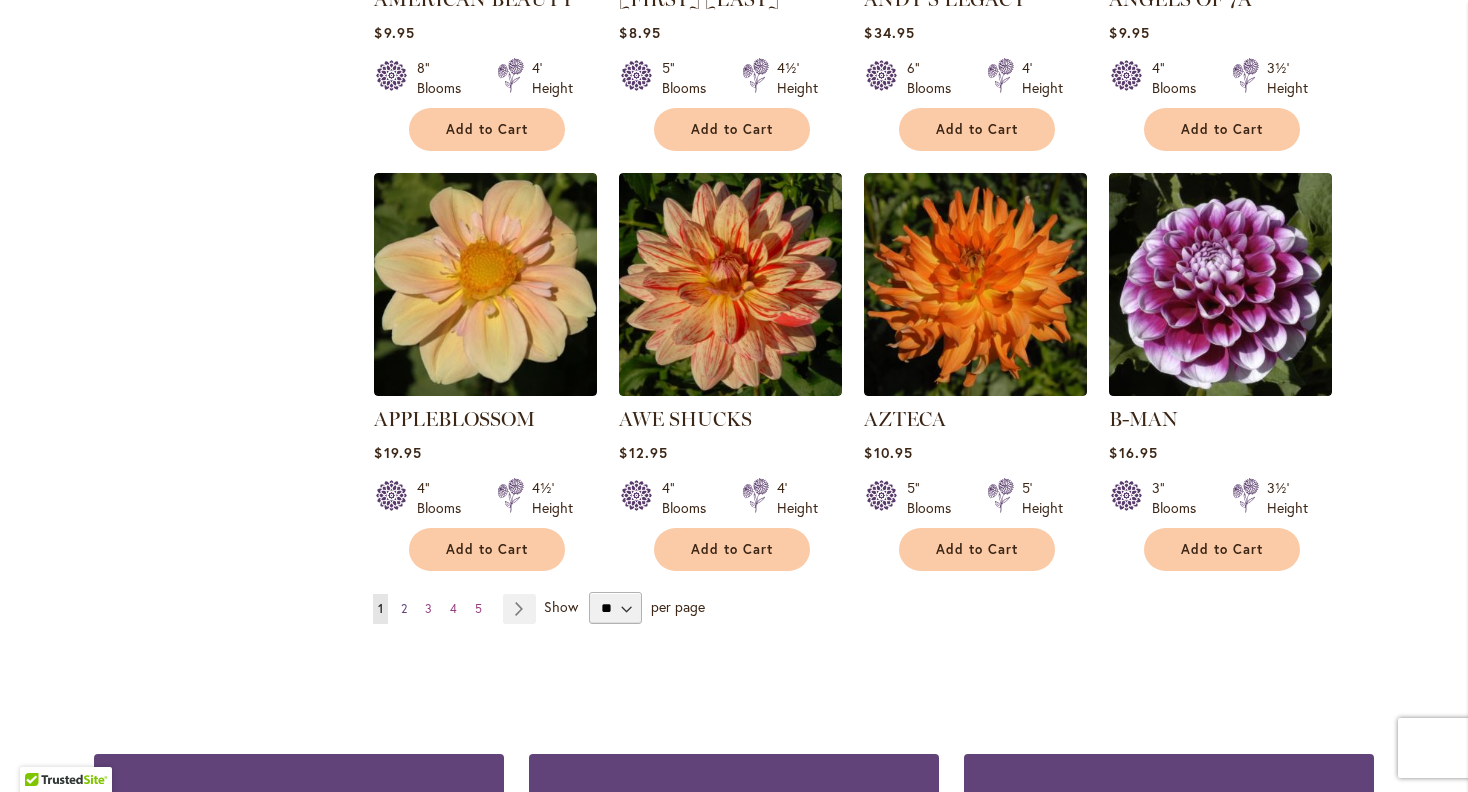 click on "2" at bounding box center (404, 608) 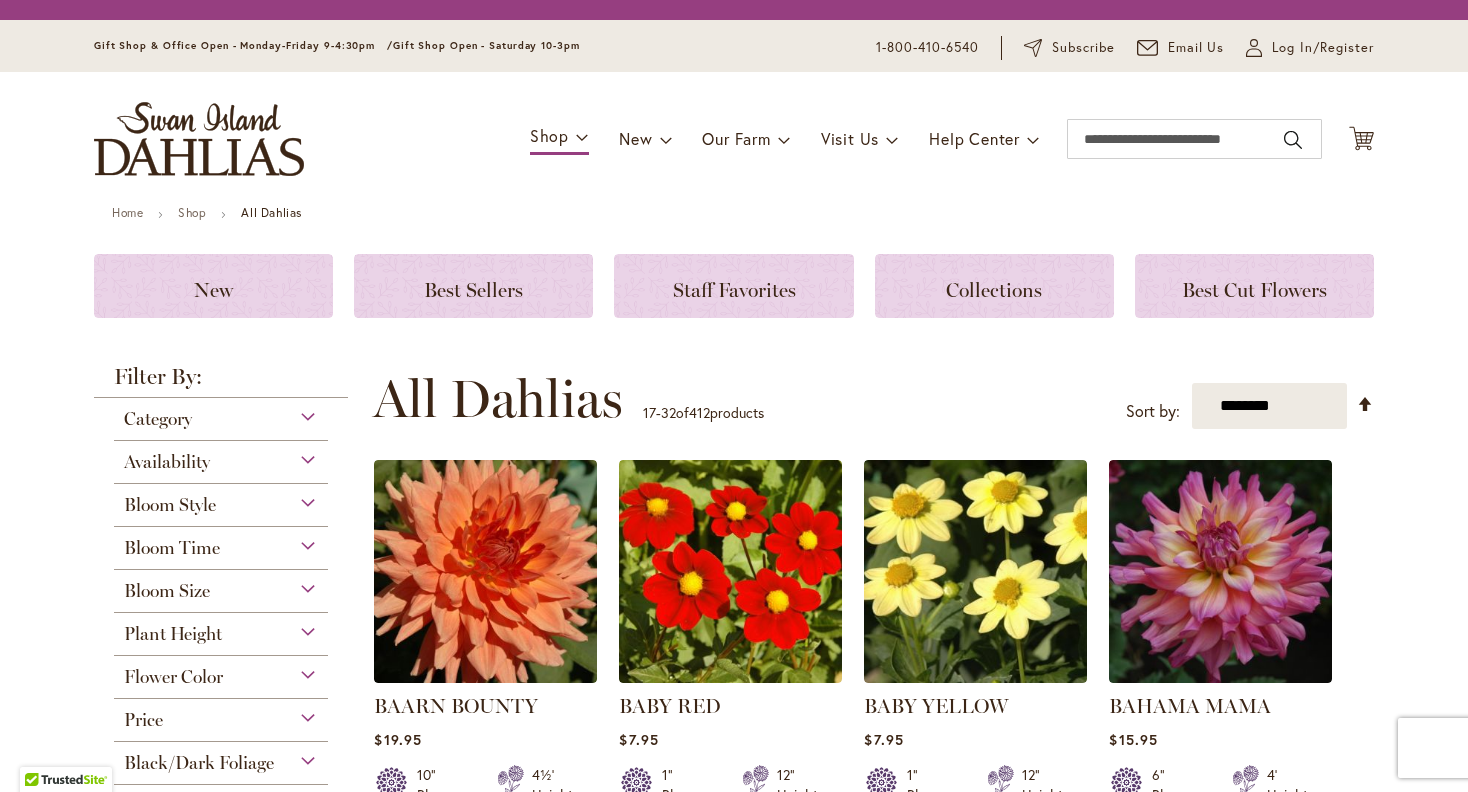 scroll, scrollTop: 0, scrollLeft: 0, axis: both 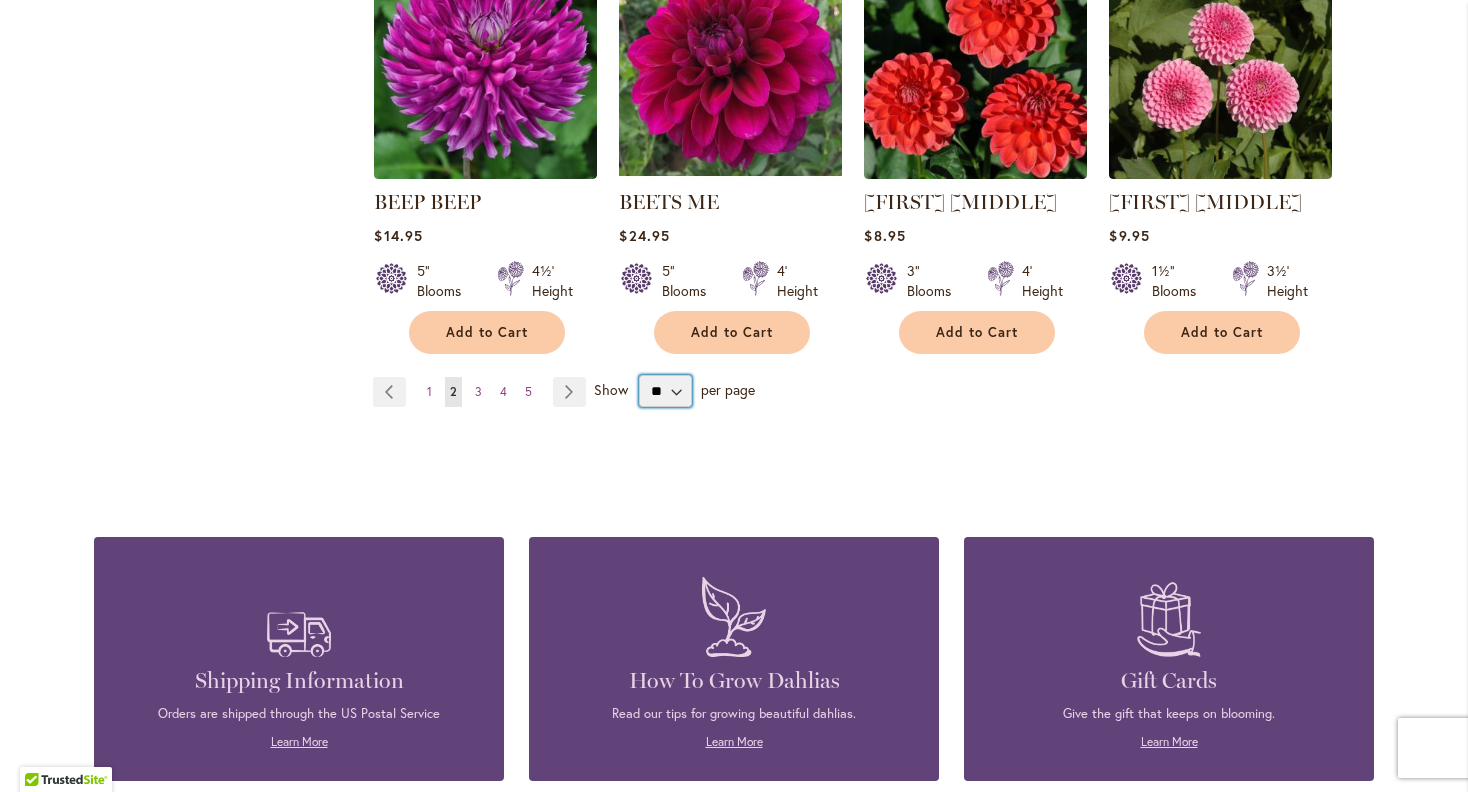 select on "**" 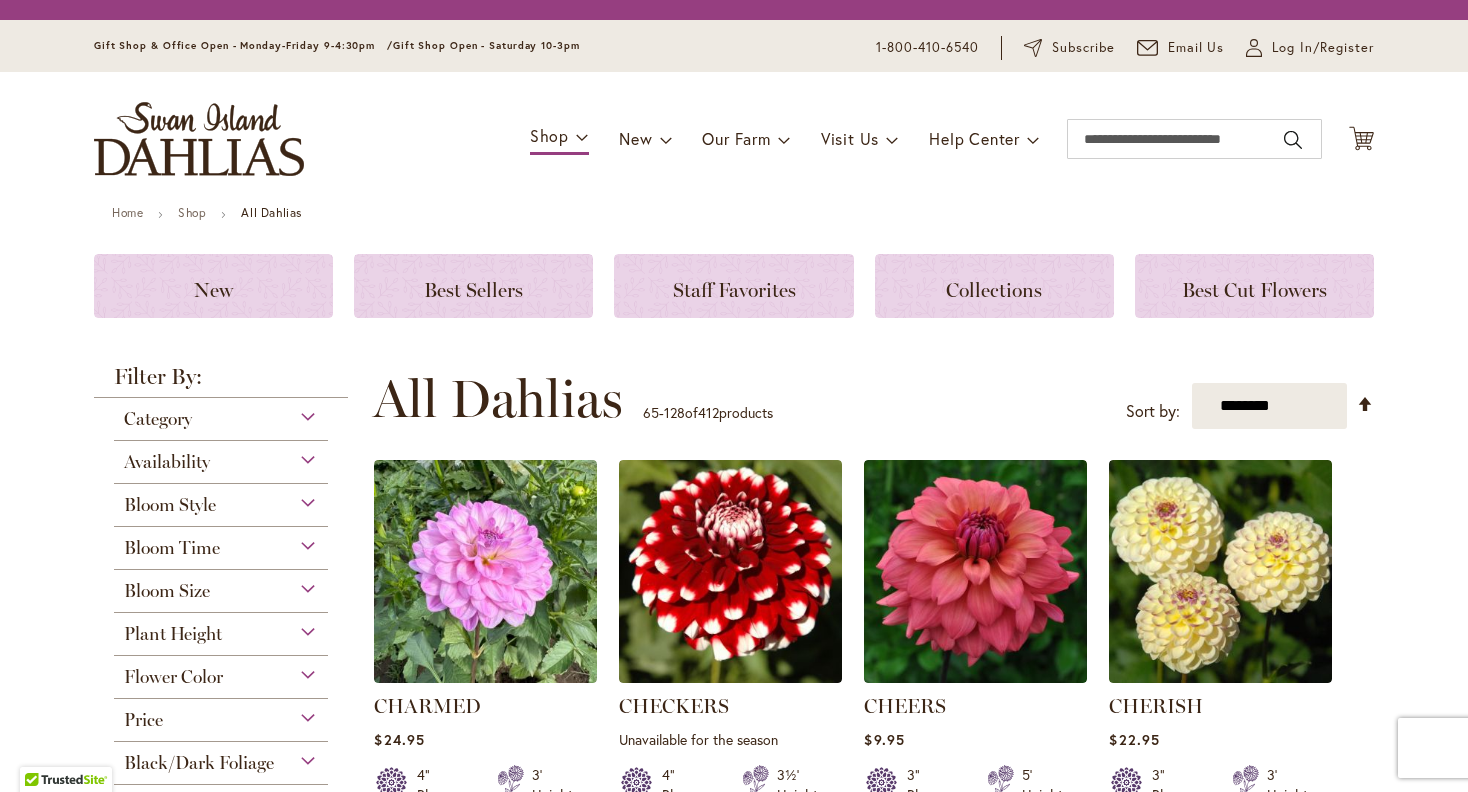 scroll, scrollTop: 0, scrollLeft: 0, axis: both 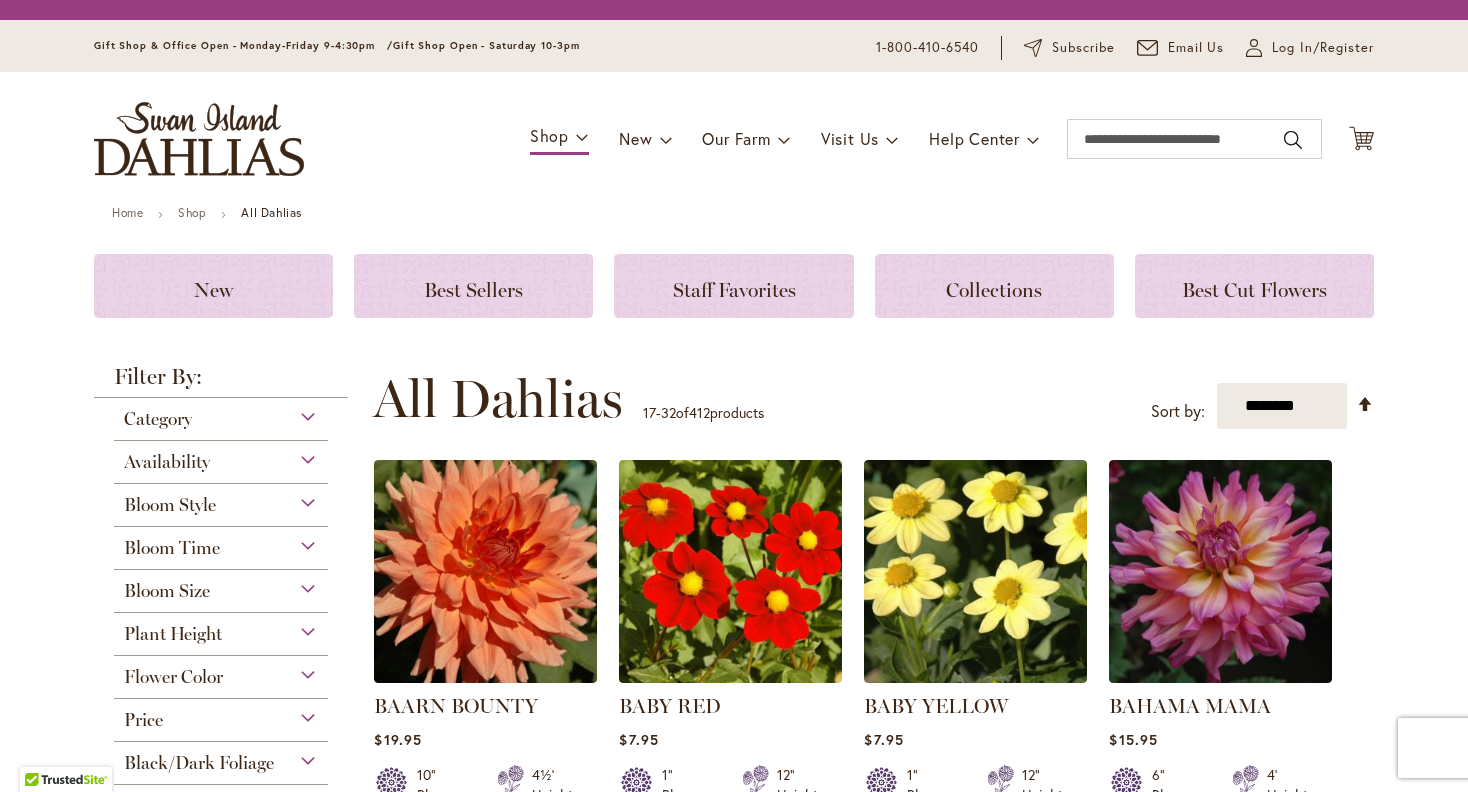 select on "**" 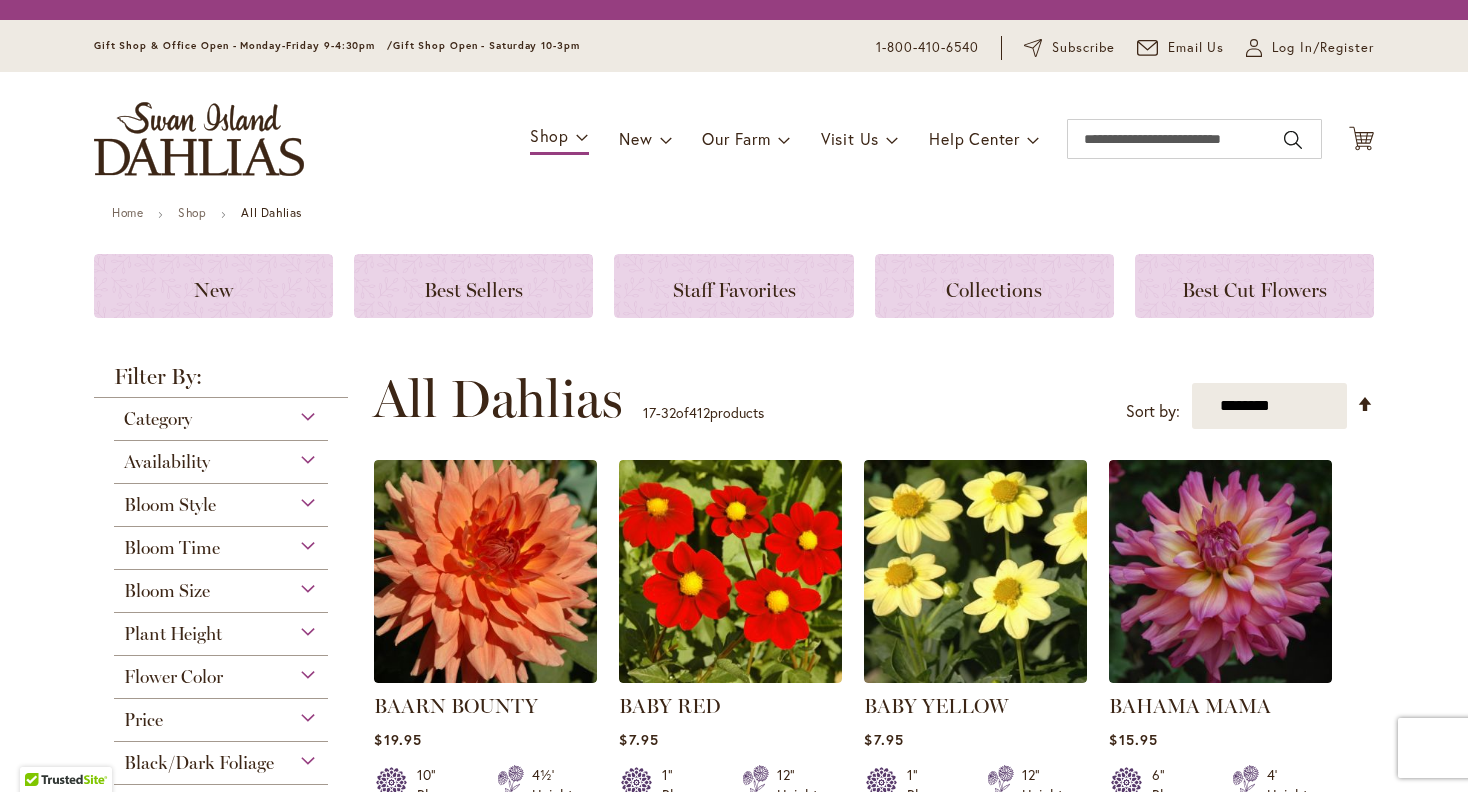 scroll, scrollTop: 0, scrollLeft: 0, axis: both 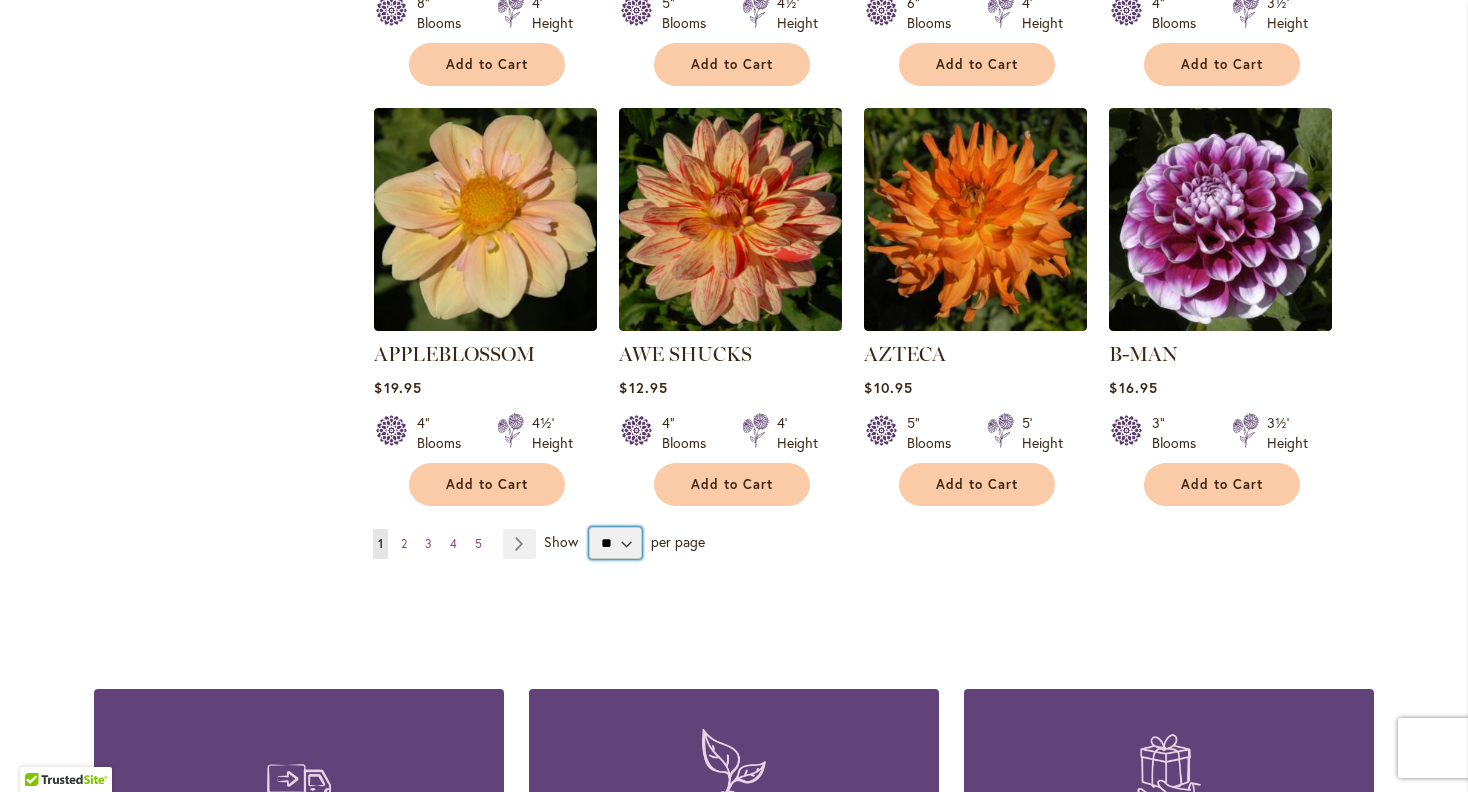 select on "**" 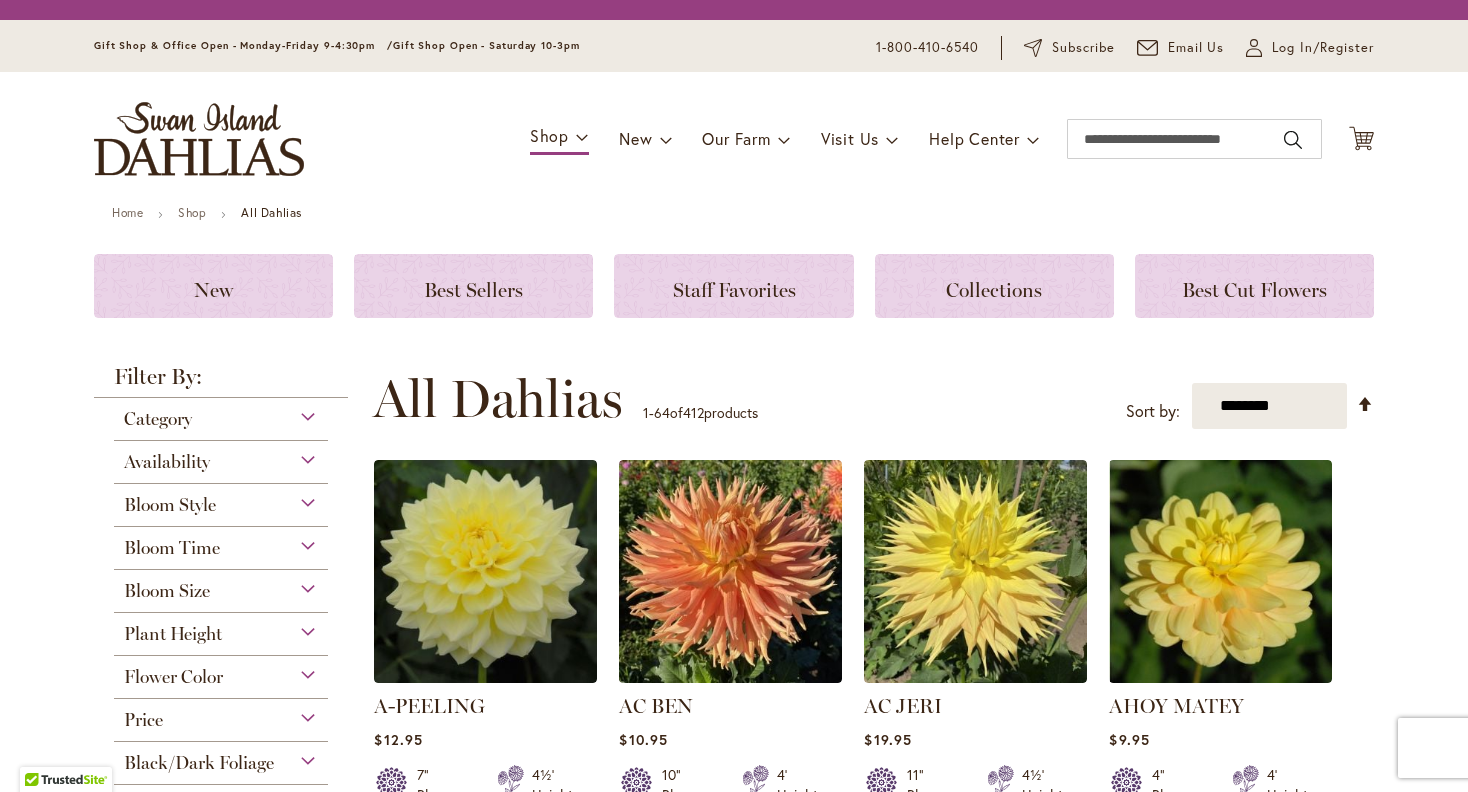 scroll, scrollTop: 0, scrollLeft: 0, axis: both 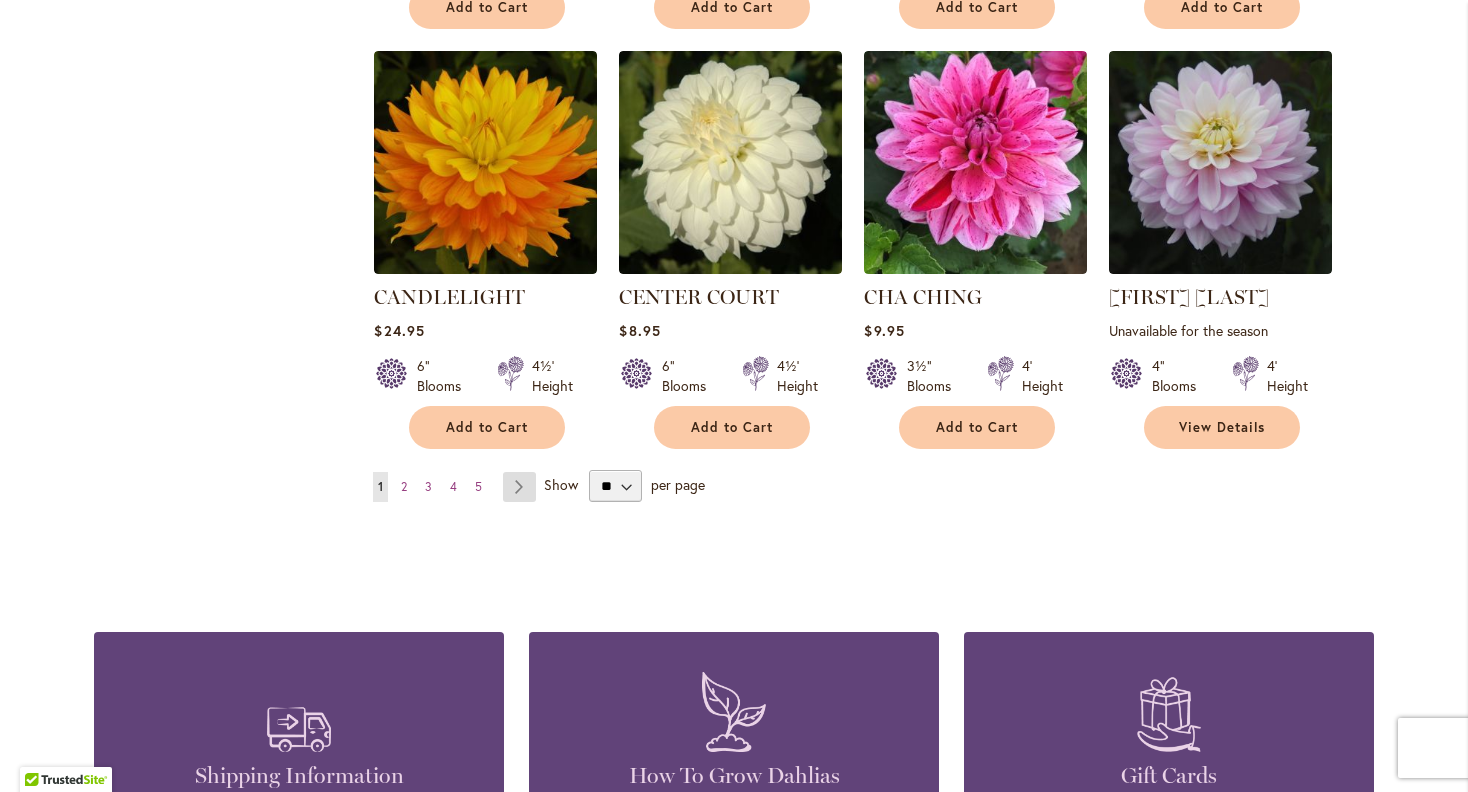 click on "Page
Next" at bounding box center [519, 487] 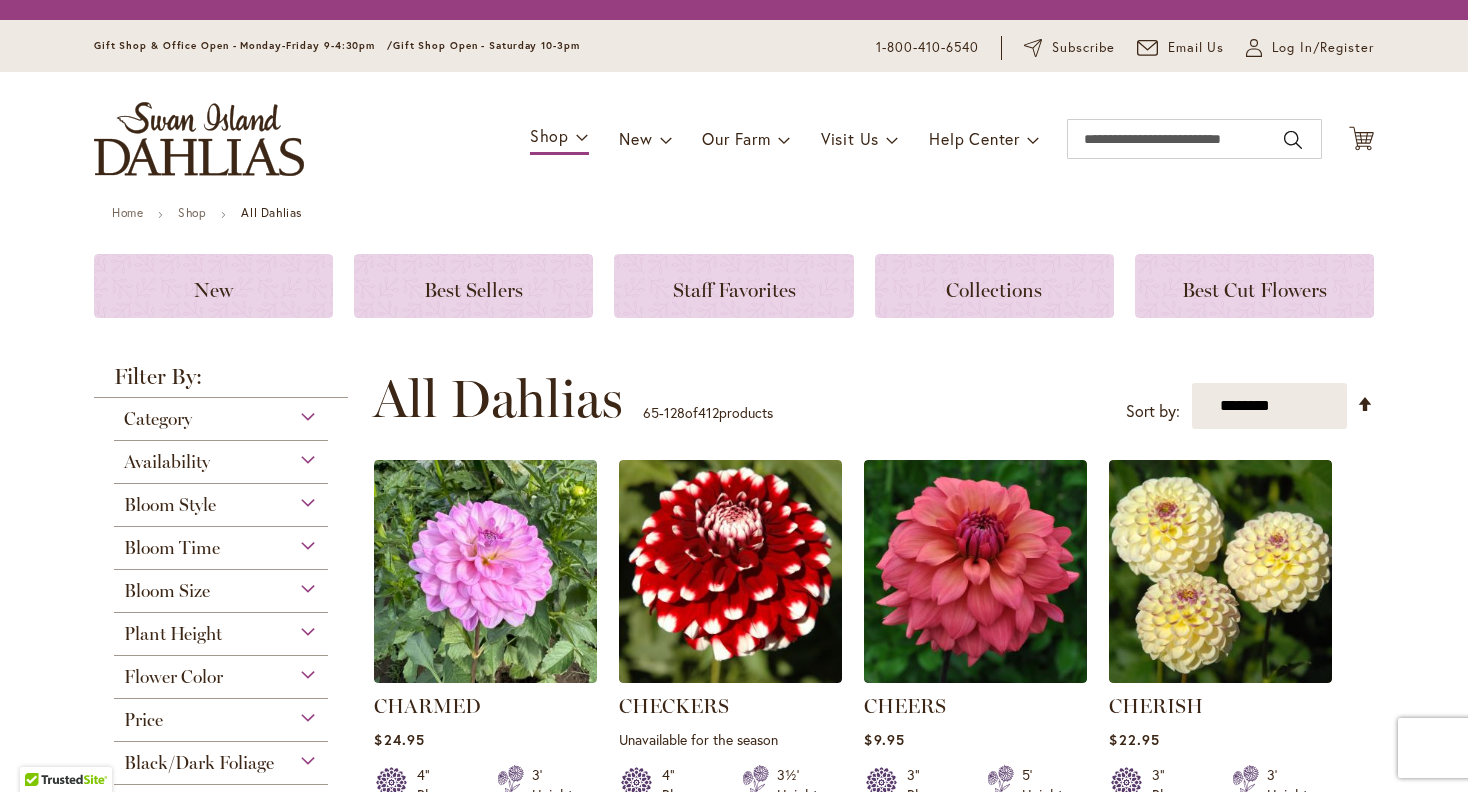 scroll, scrollTop: 0, scrollLeft: 0, axis: both 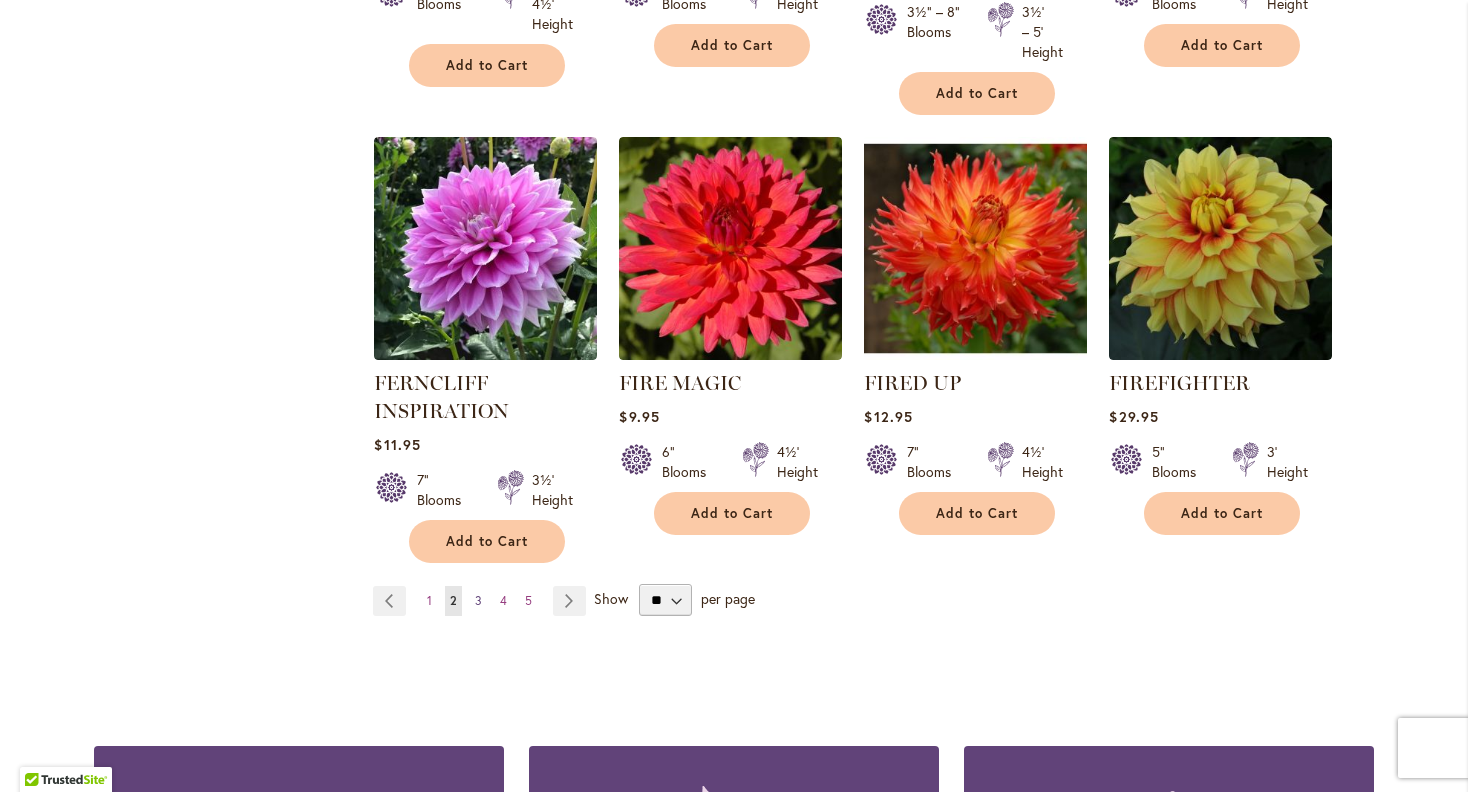 click on "3" at bounding box center (478, 600) 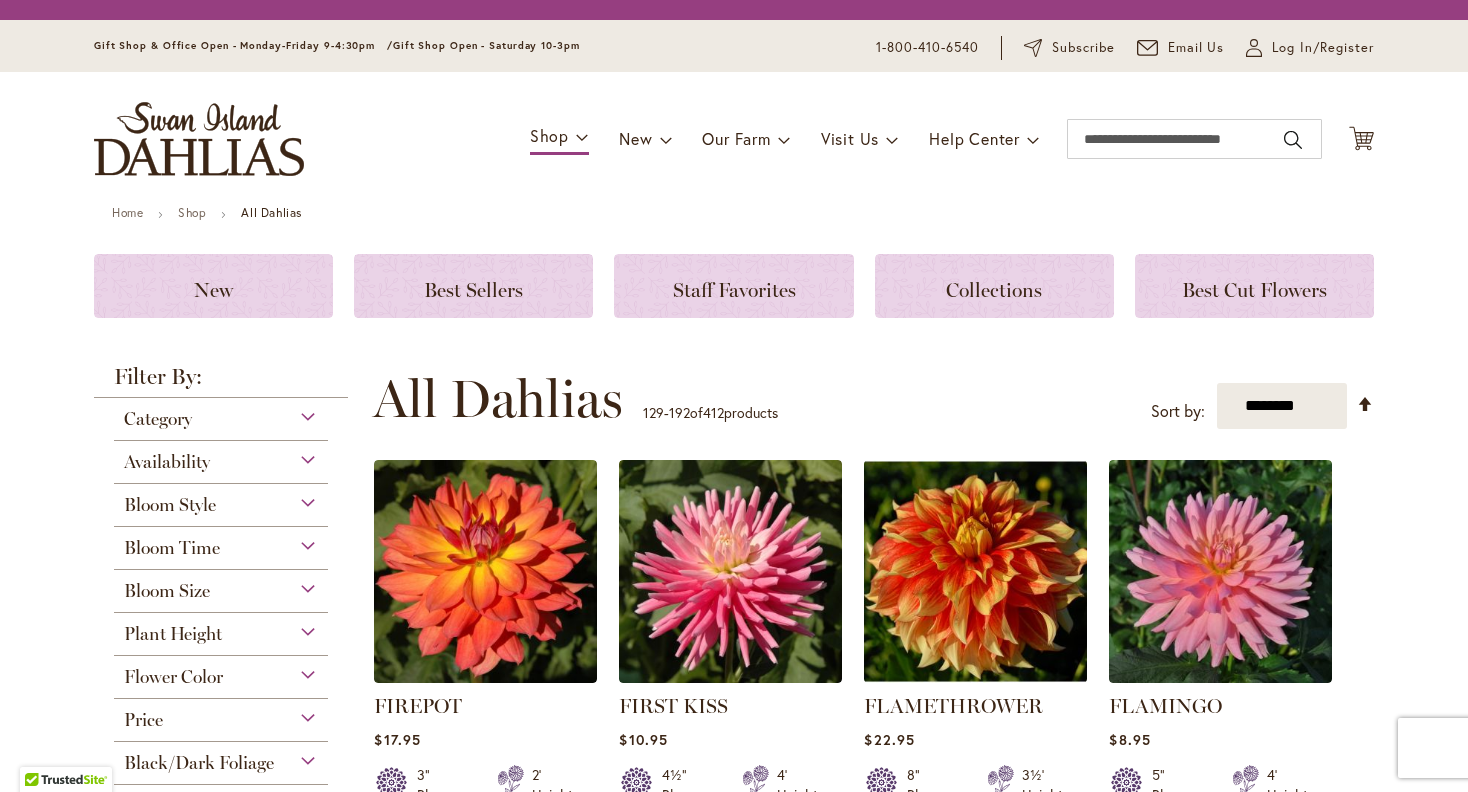 scroll, scrollTop: 0, scrollLeft: 0, axis: both 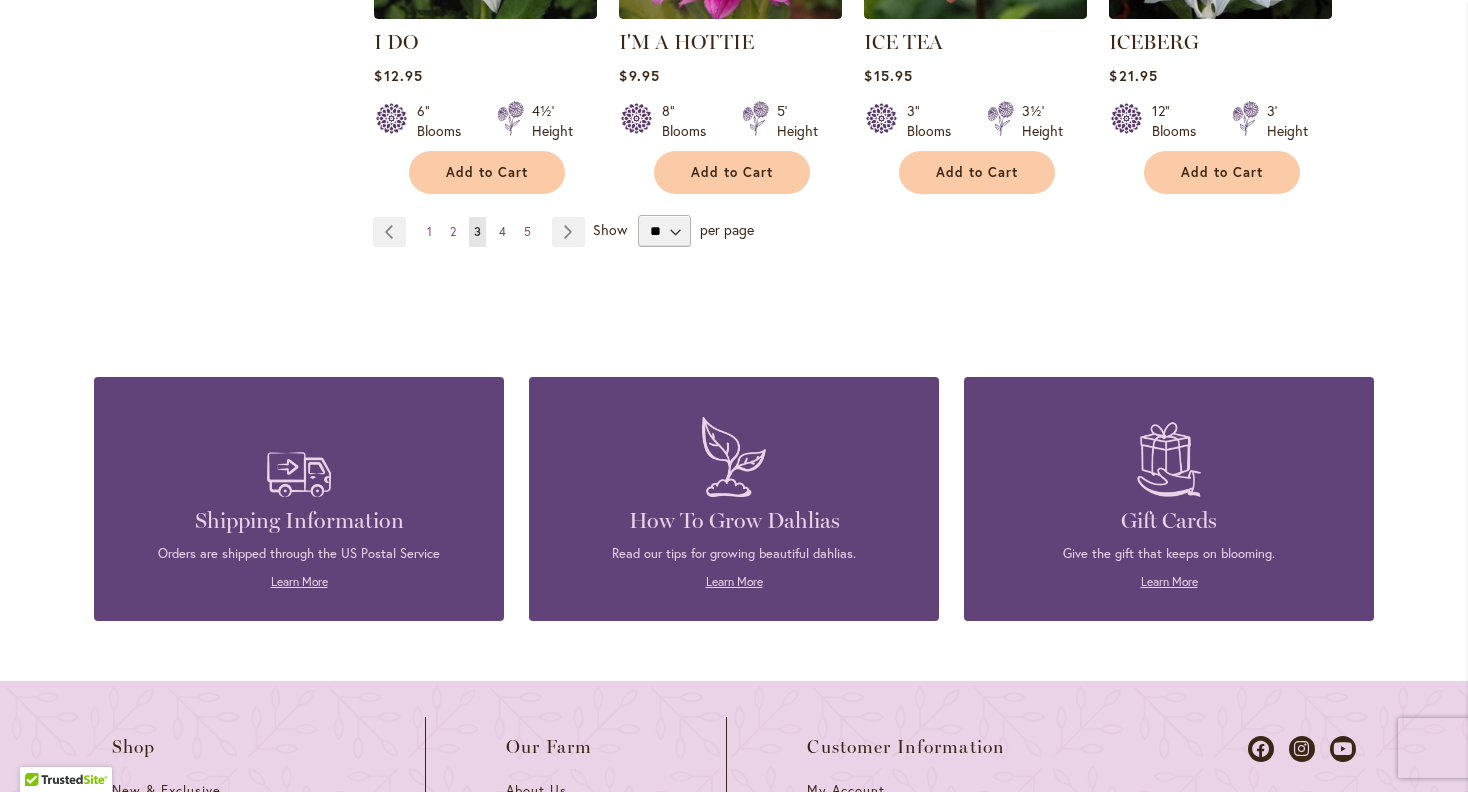click on "4" at bounding box center (502, 231) 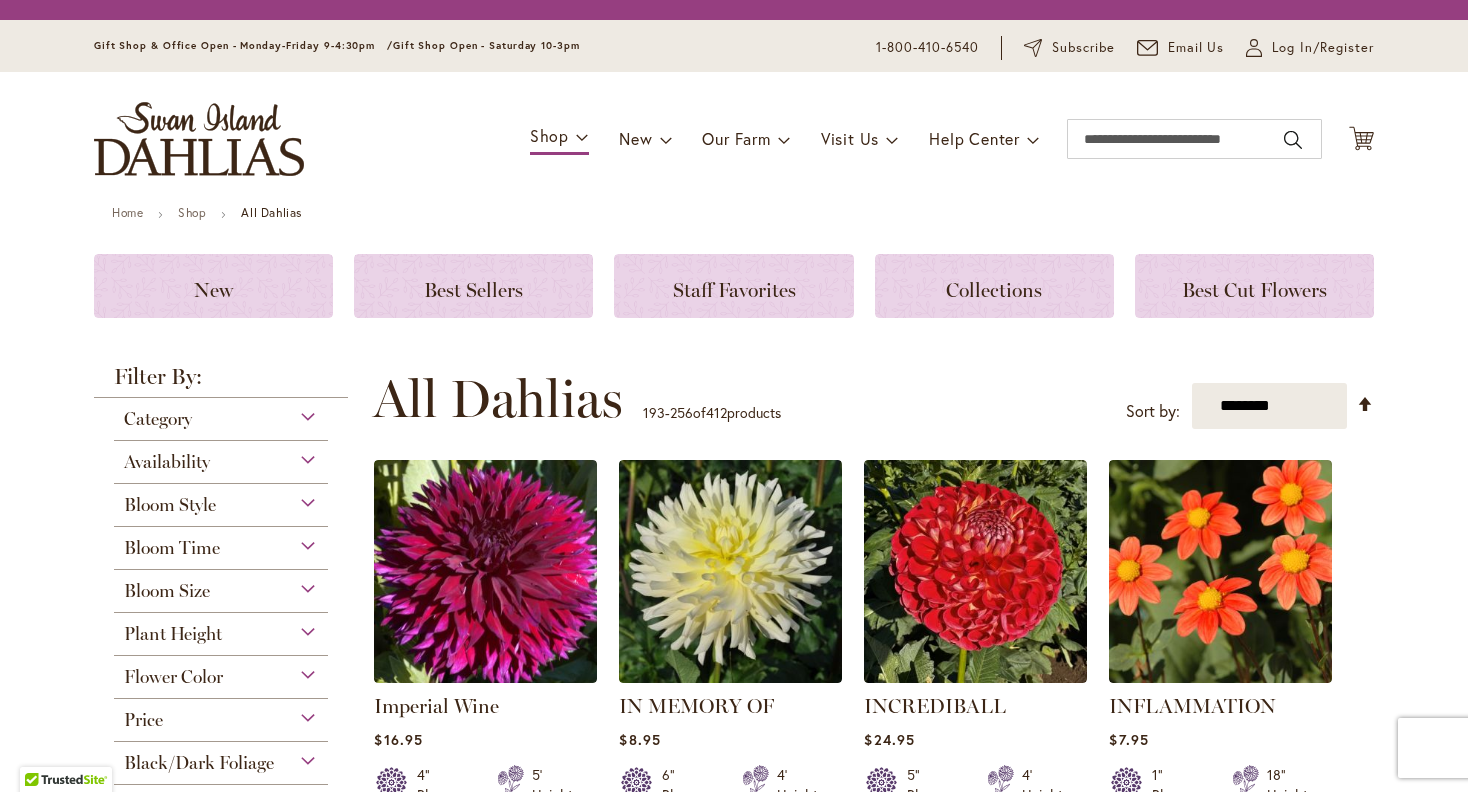 scroll, scrollTop: 0, scrollLeft: 0, axis: both 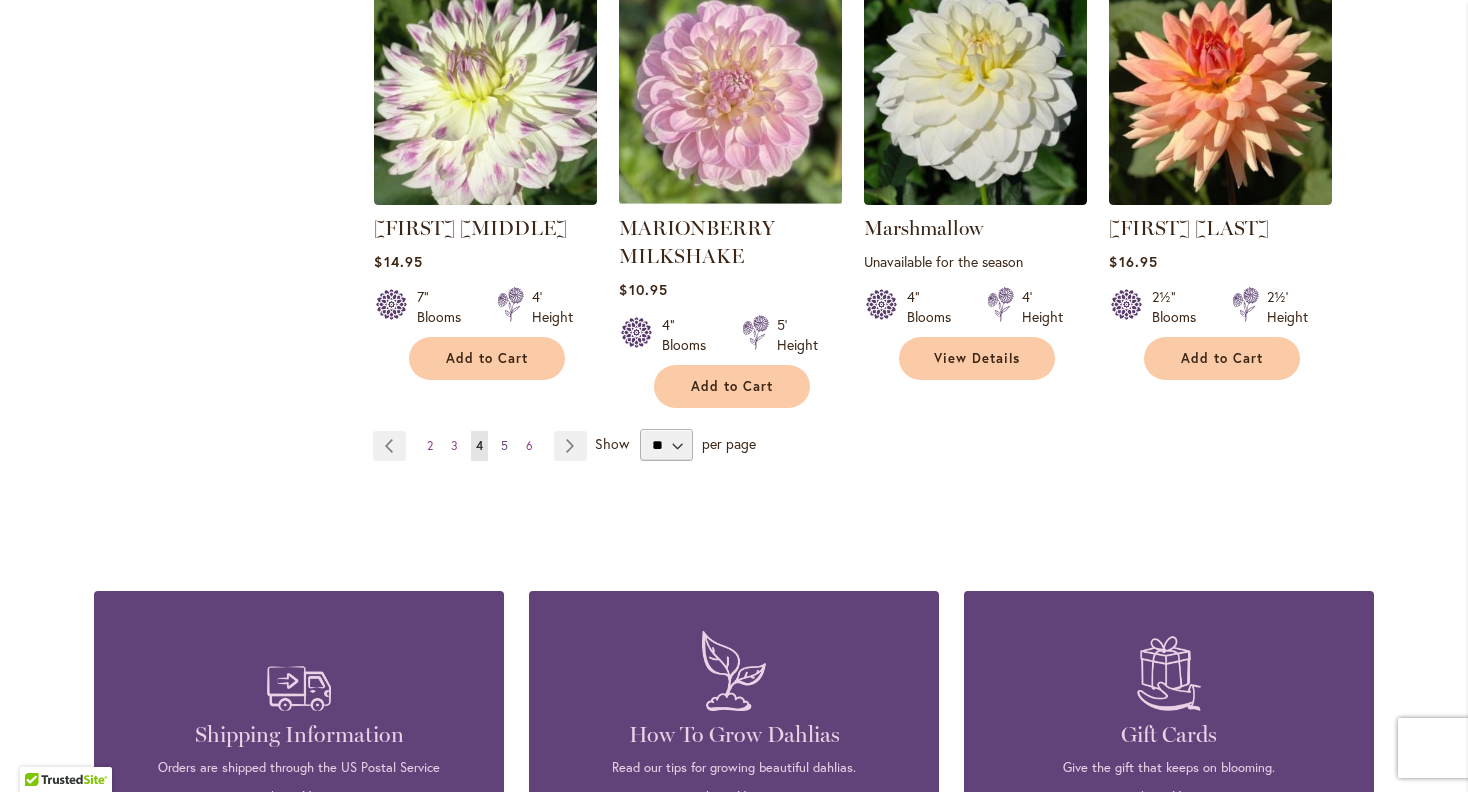 click on "5" at bounding box center (504, 445) 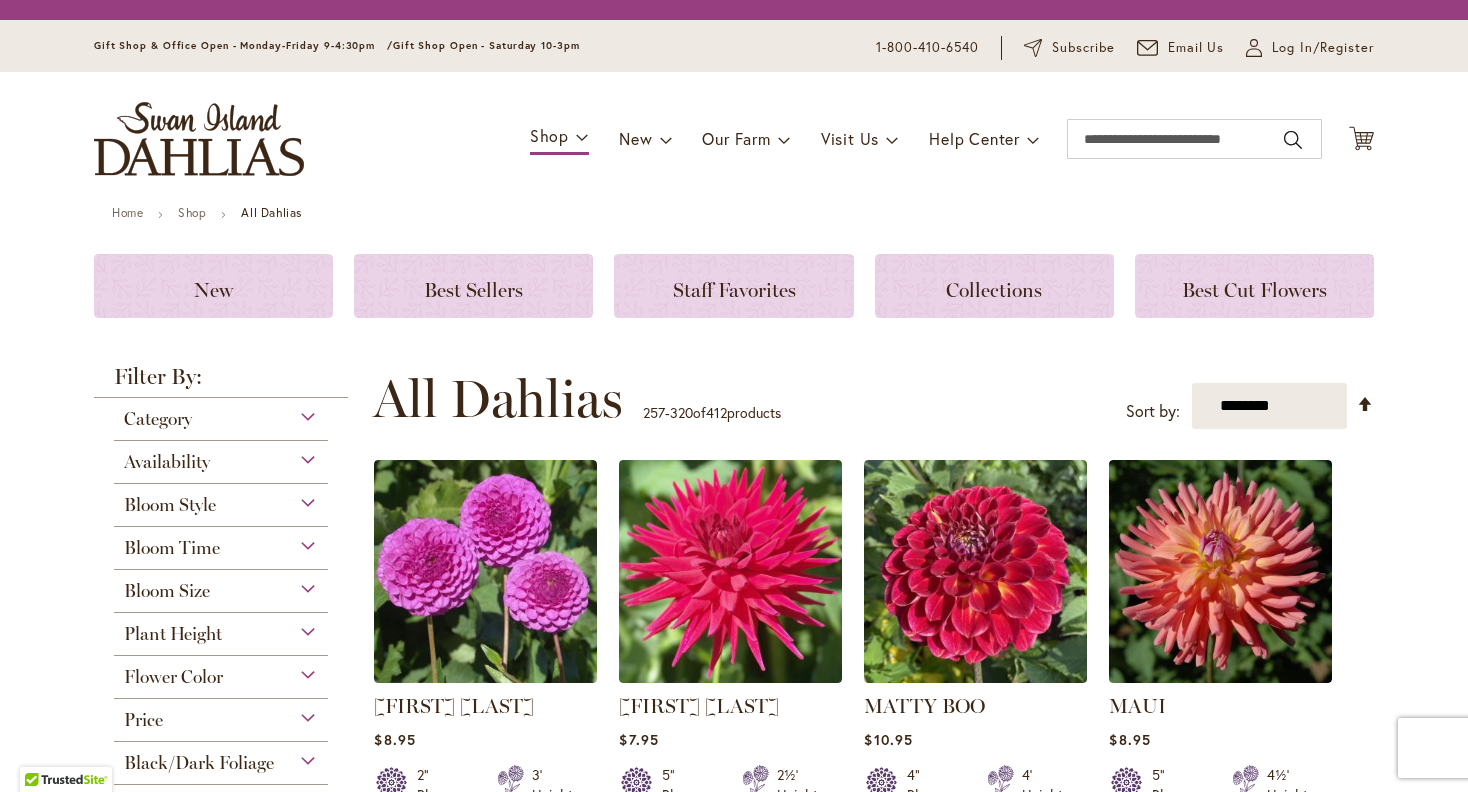 scroll, scrollTop: 0, scrollLeft: 0, axis: both 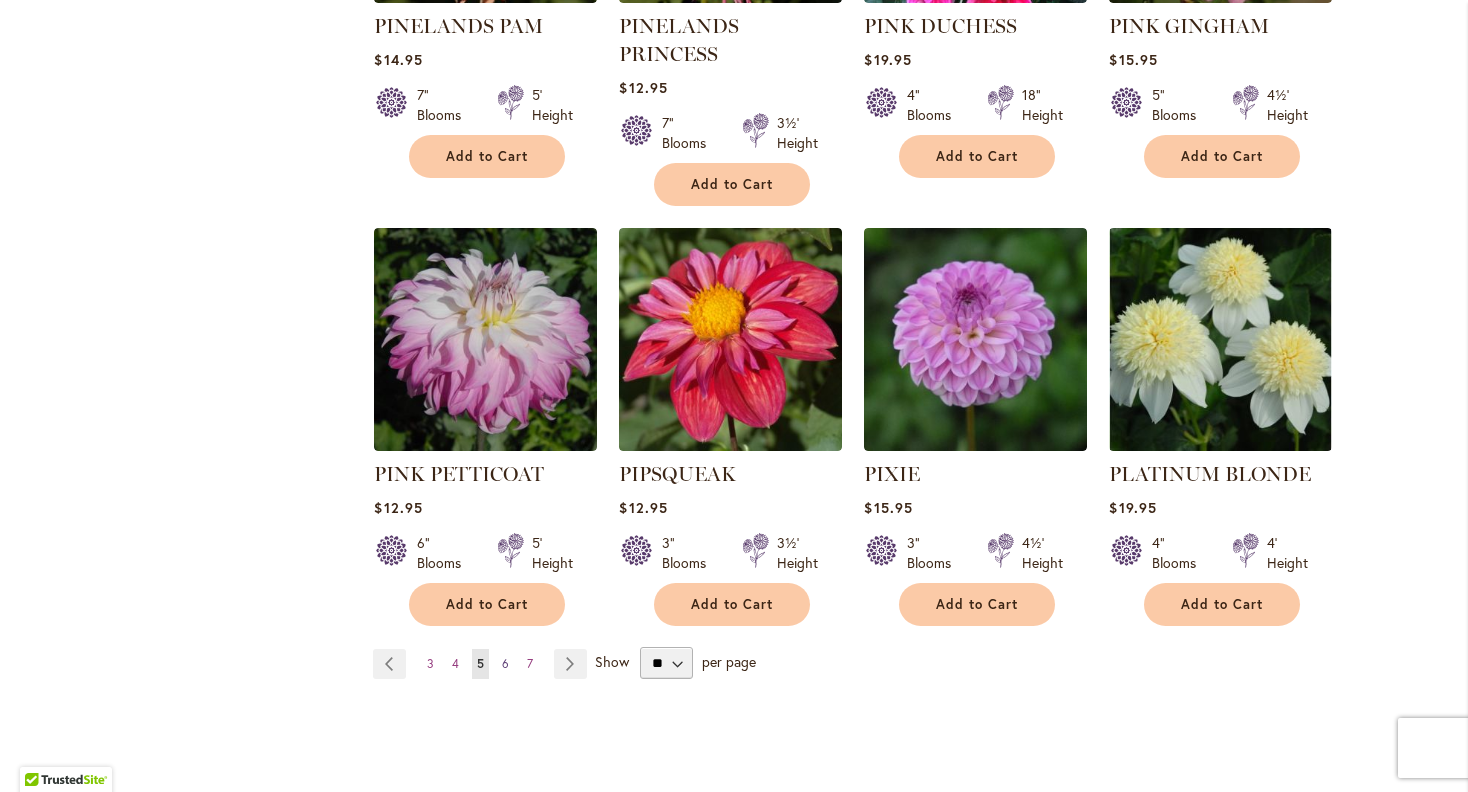 click on "6" at bounding box center [505, 663] 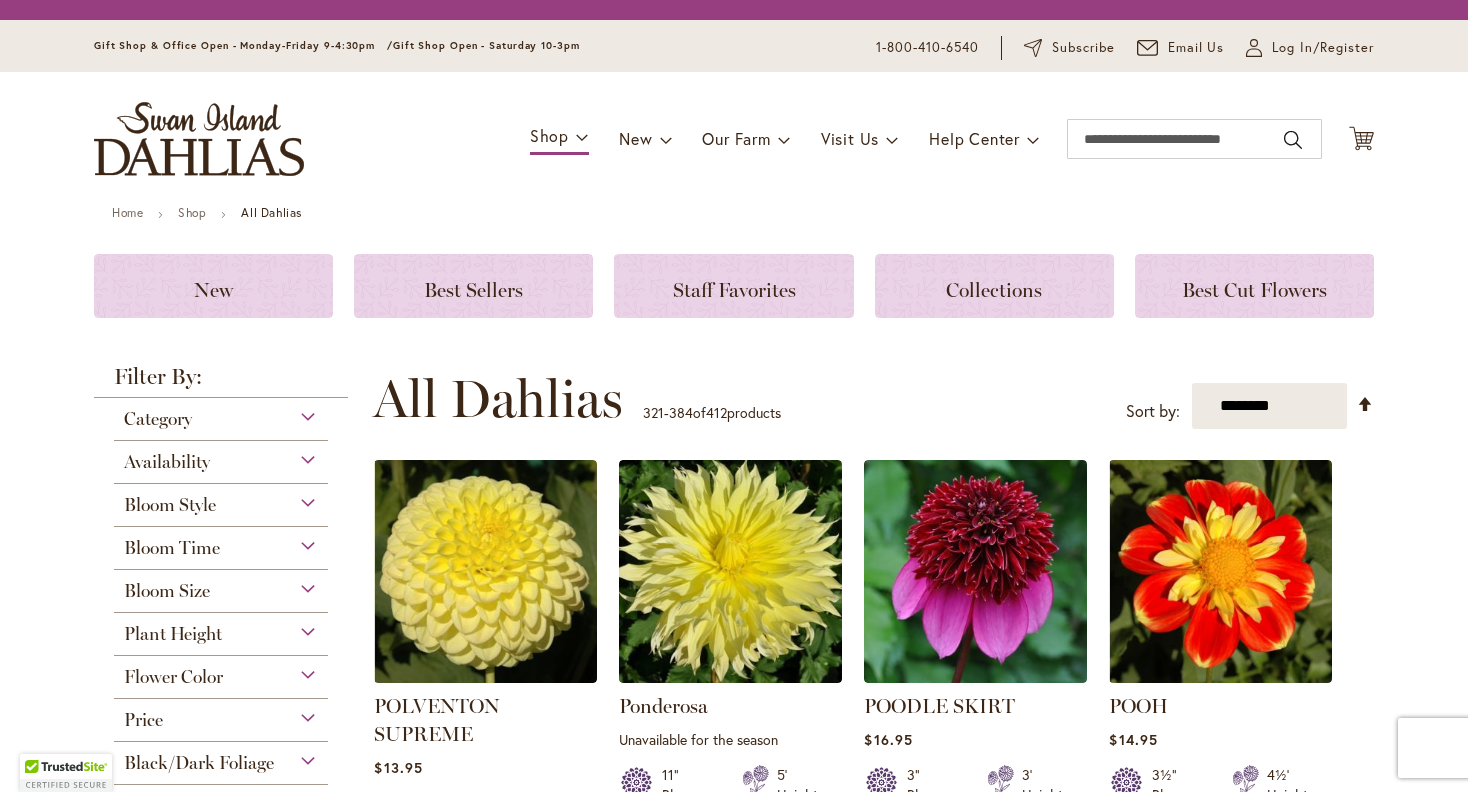 scroll, scrollTop: 0, scrollLeft: 0, axis: both 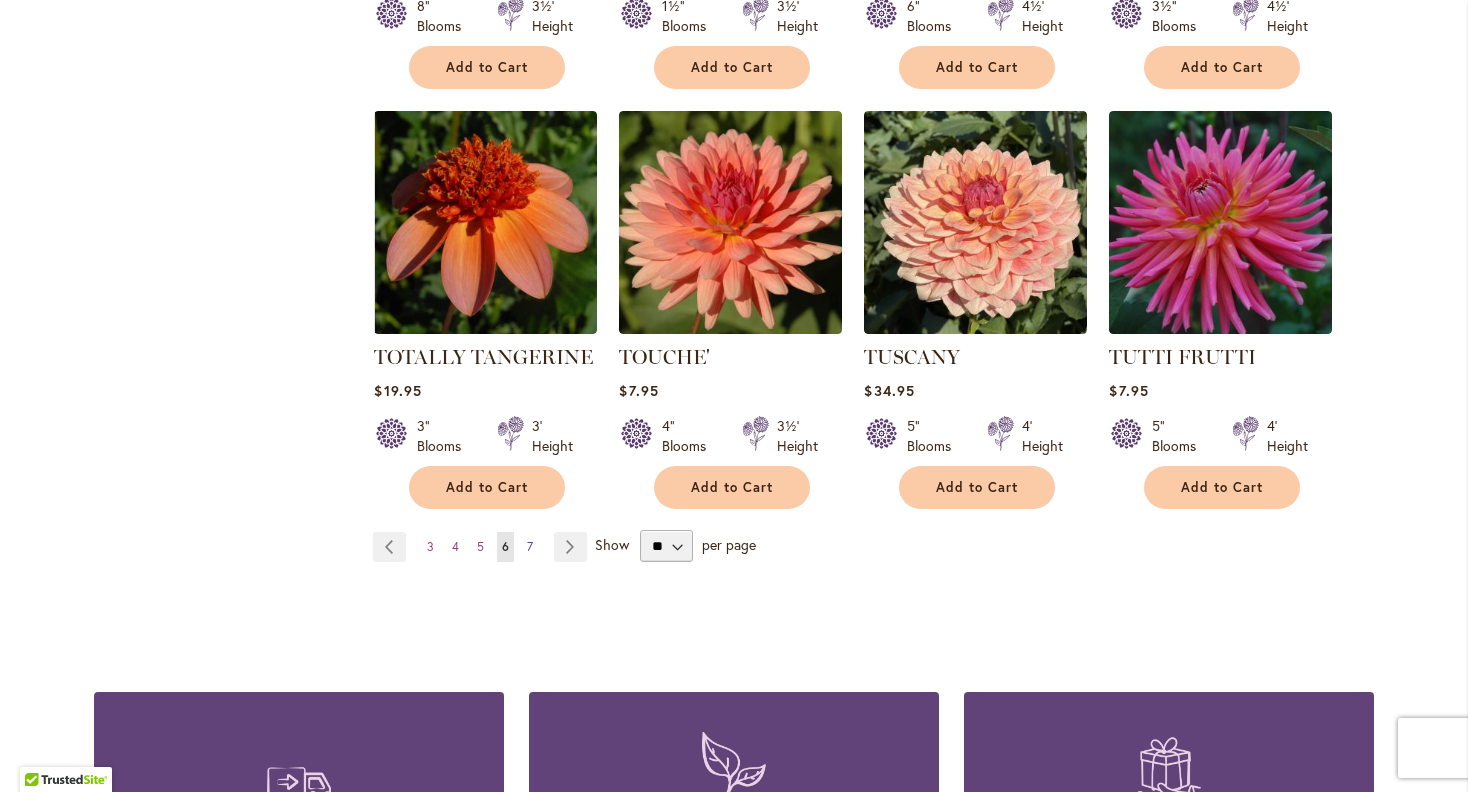 click on "7" at bounding box center (530, 546) 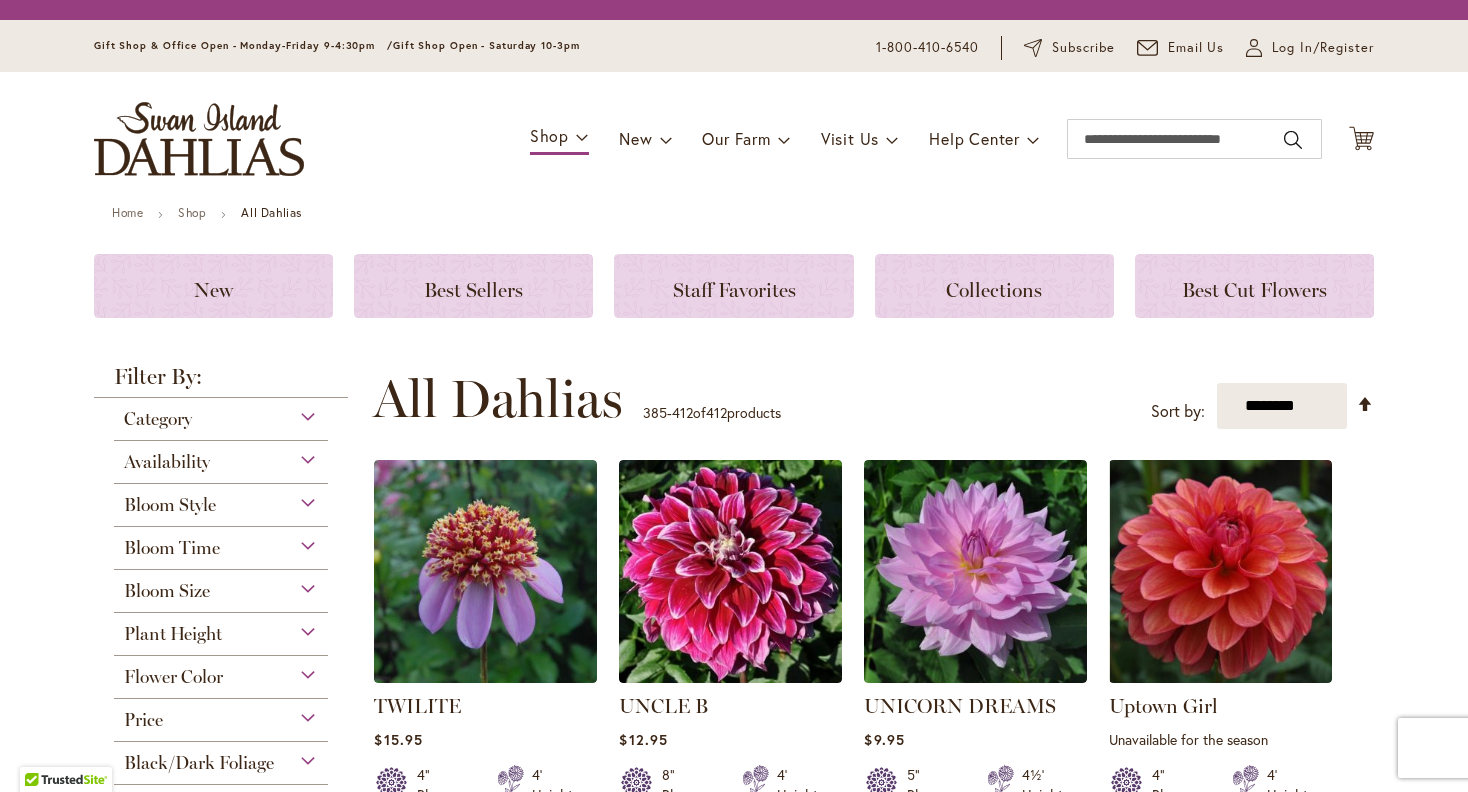 scroll, scrollTop: 0, scrollLeft: 0, axis: both 